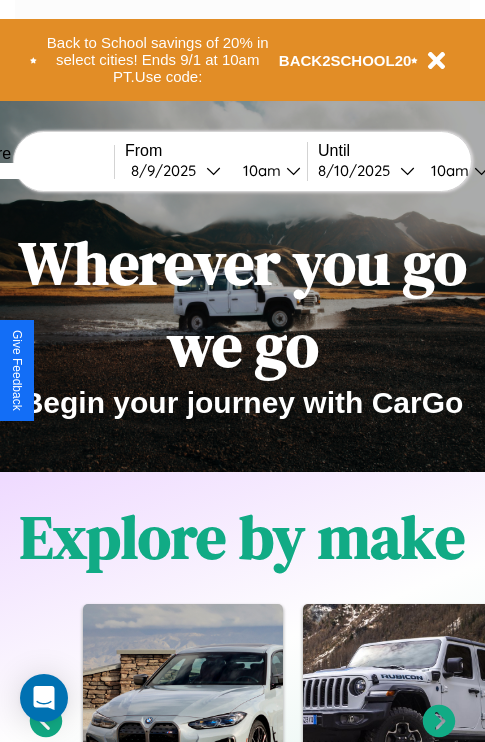 scroll, scrollTop: 0, scrollLeft: 0, axis: both 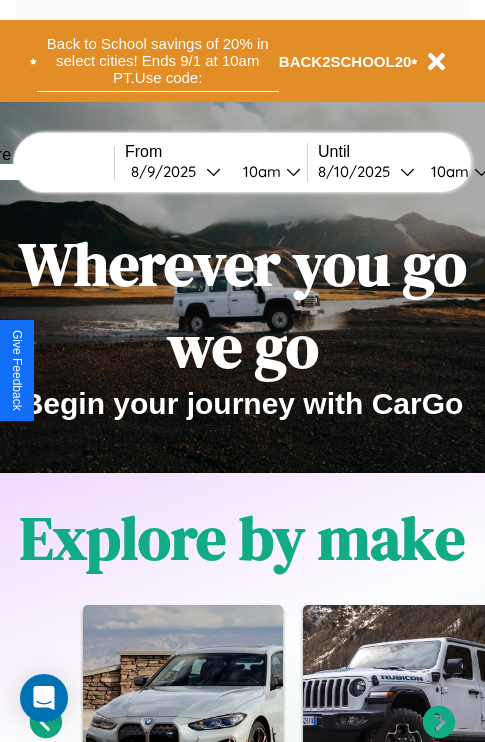 click on "Back to School savings of 20% in select cities! Ends [DATE] at 10am PT.  Use code:" at bounding box center (158, 61) 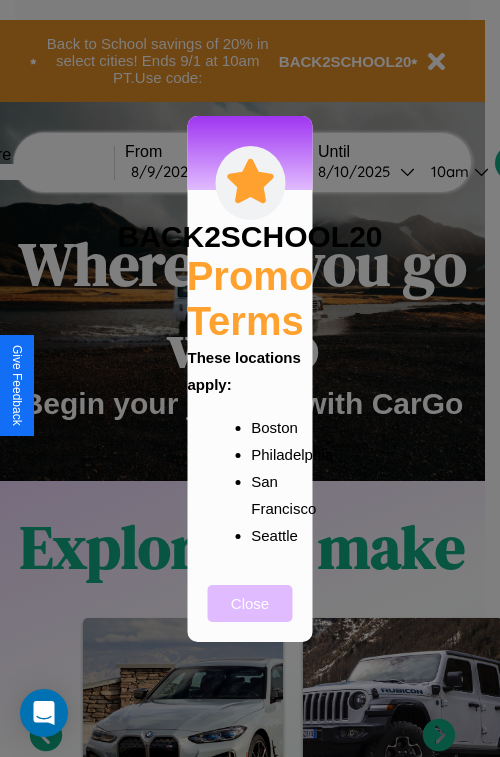 click on "Close" at bounding box center [250, 603] 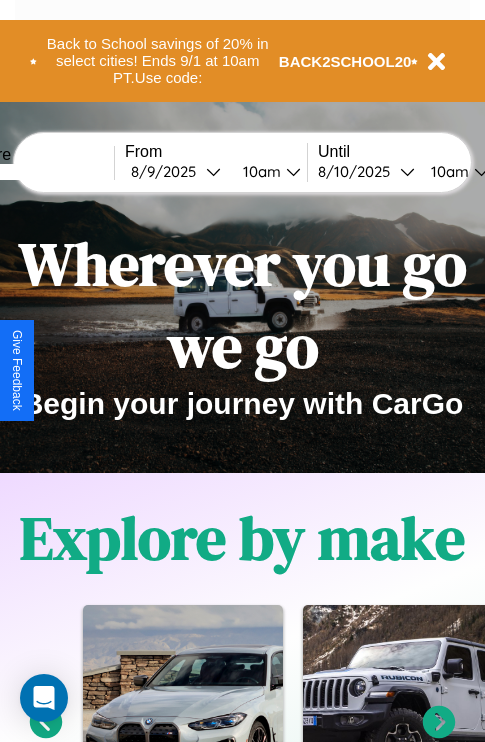 click at bounding box center [39, 172] 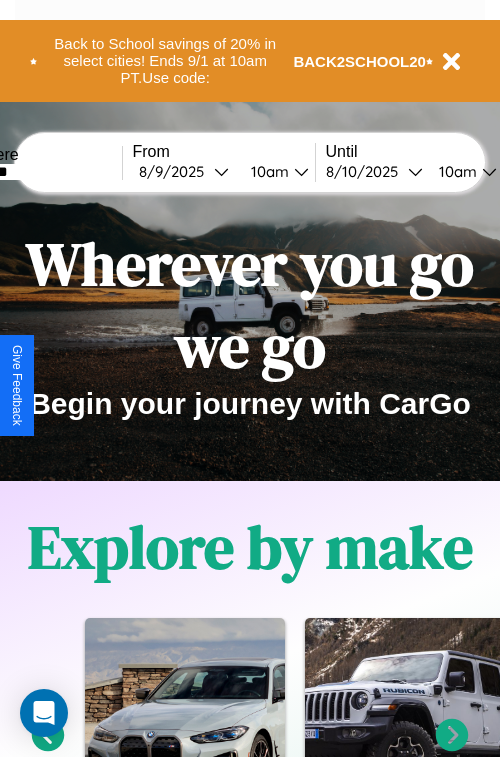 select on "*" 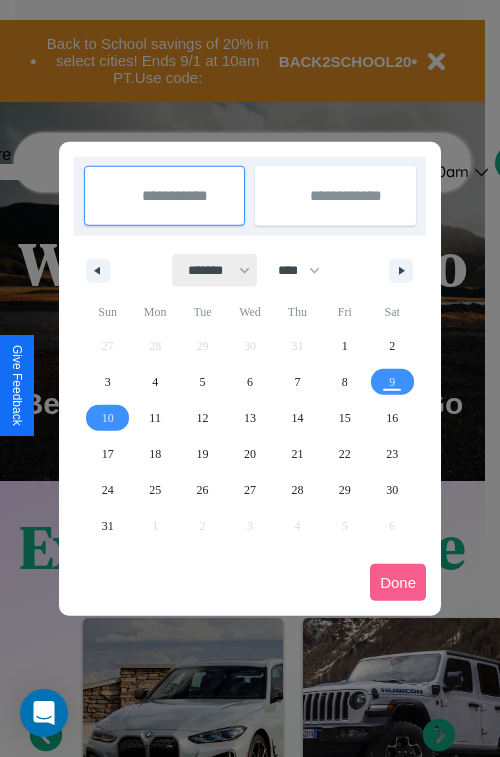 click on "******* ******** ***** ***** *** **** **** ****** ********* ******* ******** ********" at bounding box center (215, 270) 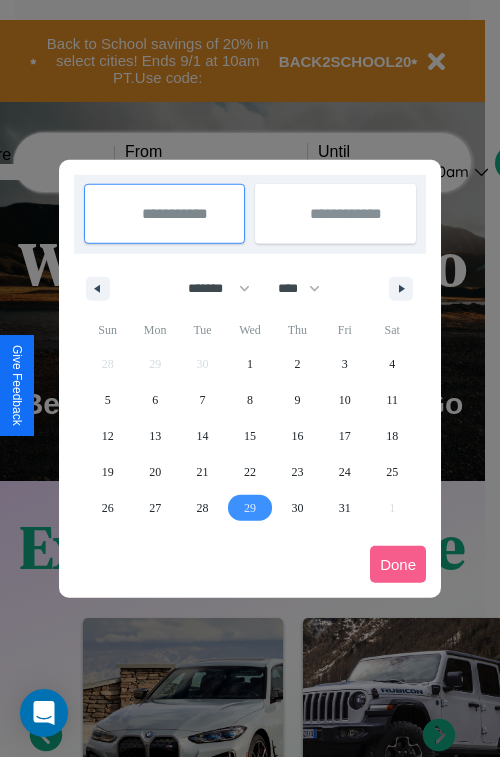 click on "29" at bounding box center [250, 508] 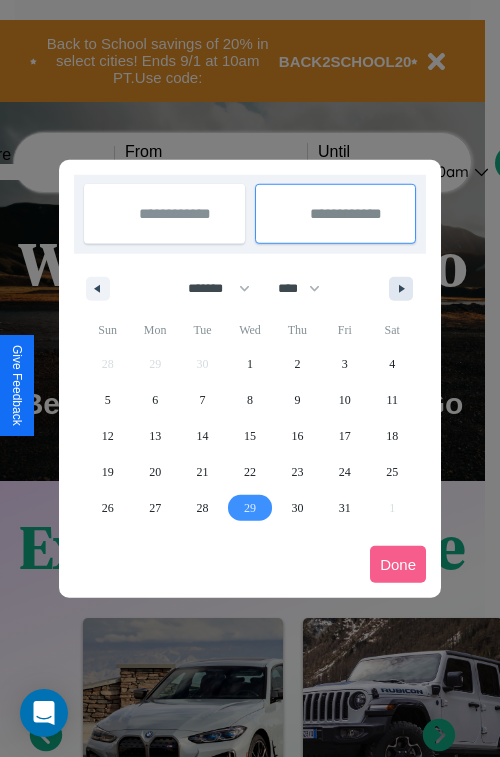 click at bounding box center [405, 289] 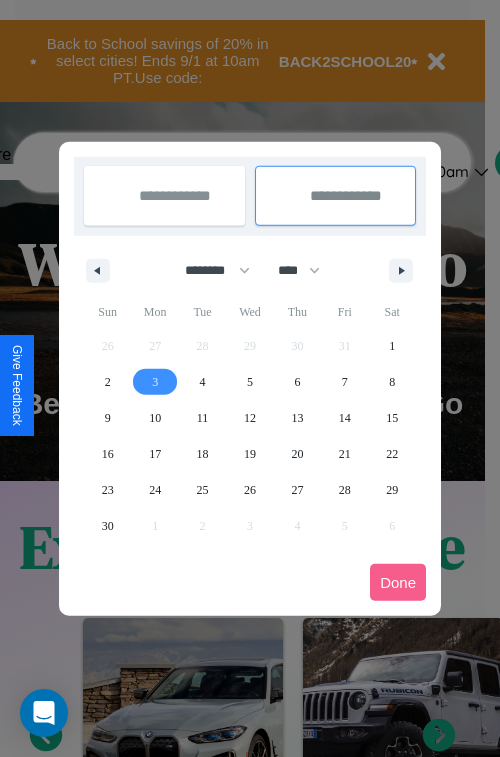 click on "3" at bounding box center (155, 382) 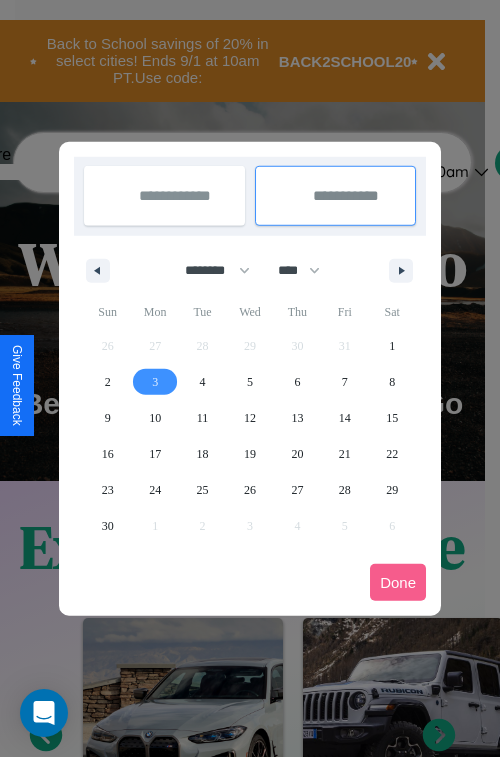 select on "*" 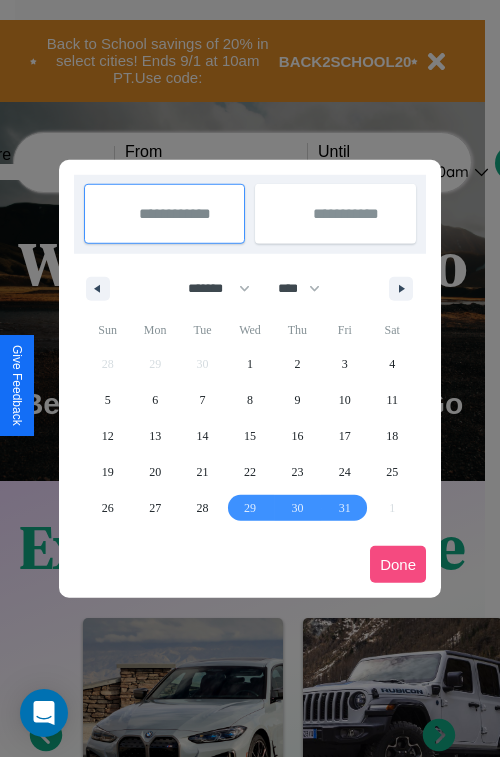 click on "Done" at bounding box center [398, 564] 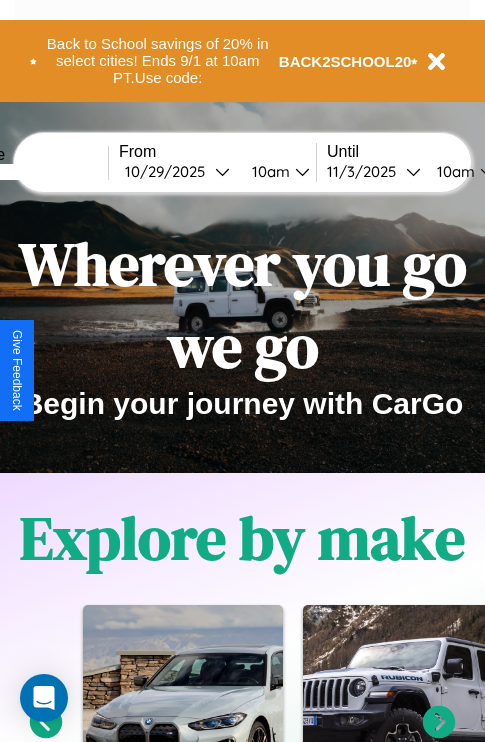 click on "10am" at bounding box center (268, 171) 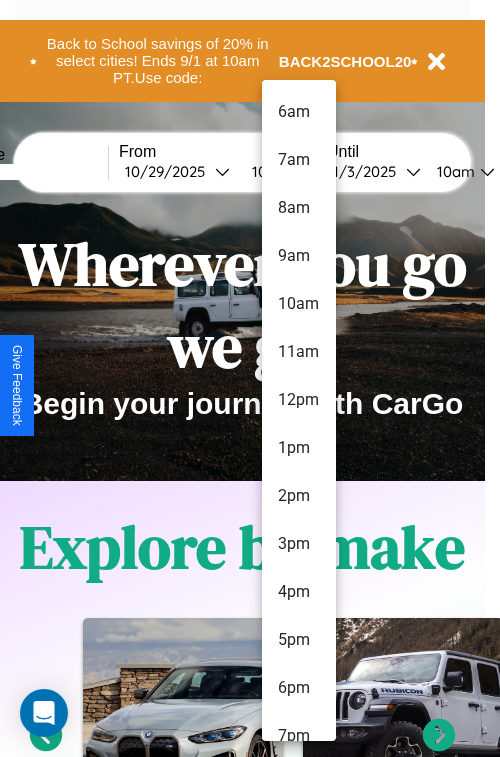 click on "2pm" at bounding box center [299, 496] 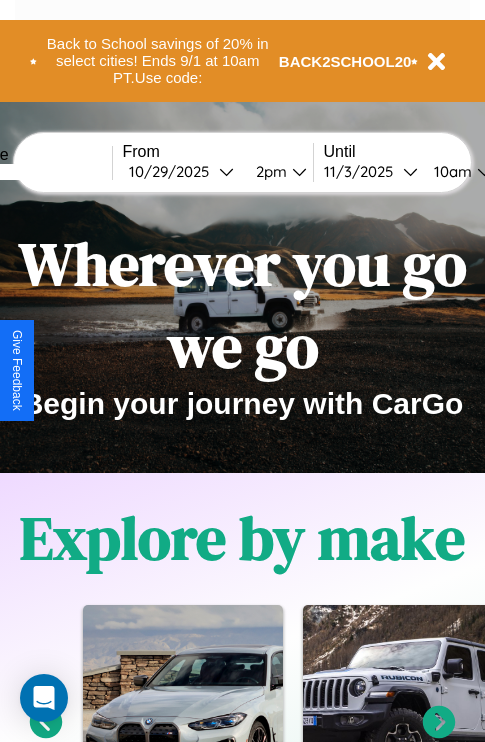 click on "10am" at bounding box center [450, 171] 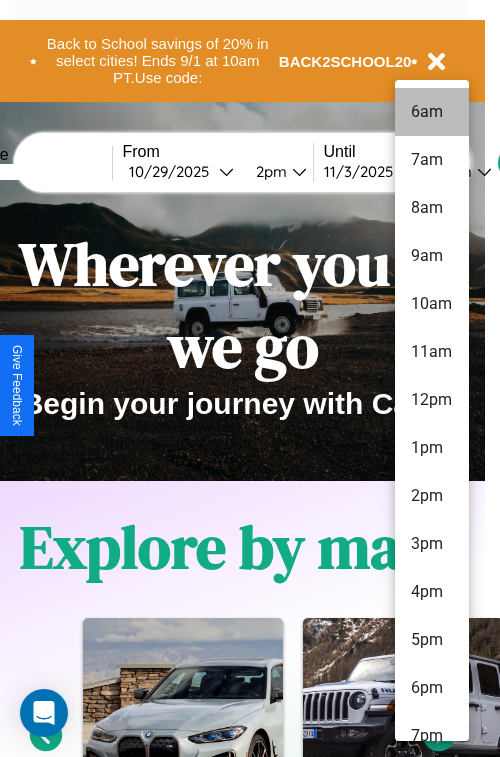 click on "6am" at bounding box center (432, 112) 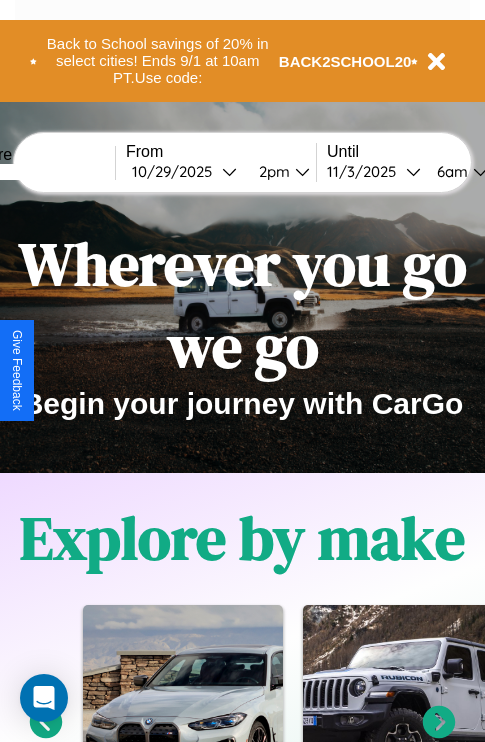 scroll, scrollTop: 0, scrollLeft: 71, axis: horizontal 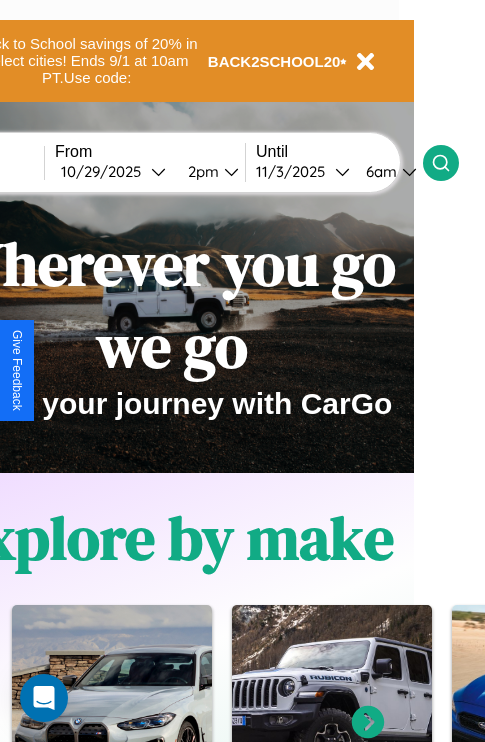 click 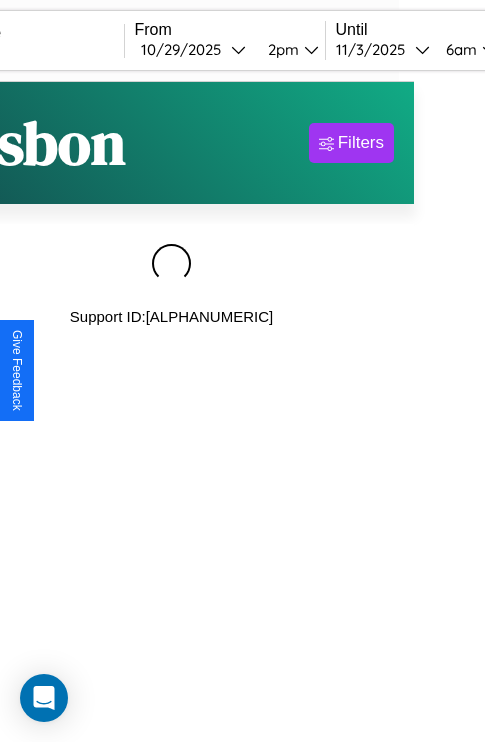 scroll, scrollTop: 0, scrollLeft: 0, axis: both 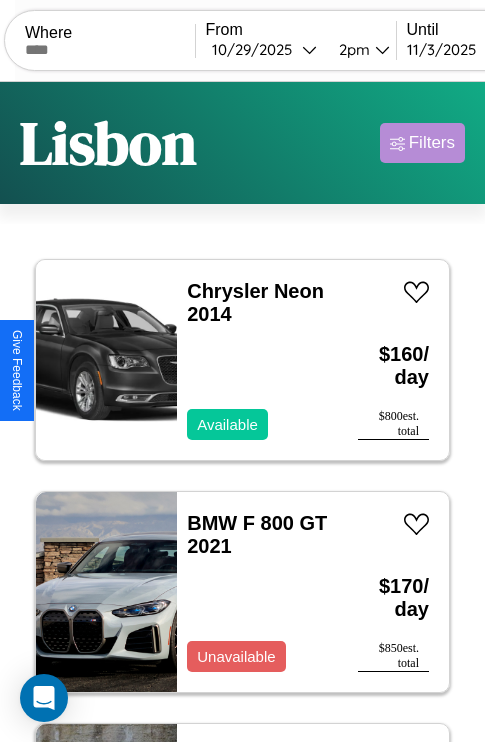 click on "Filters" at bounding box center [432, 143] 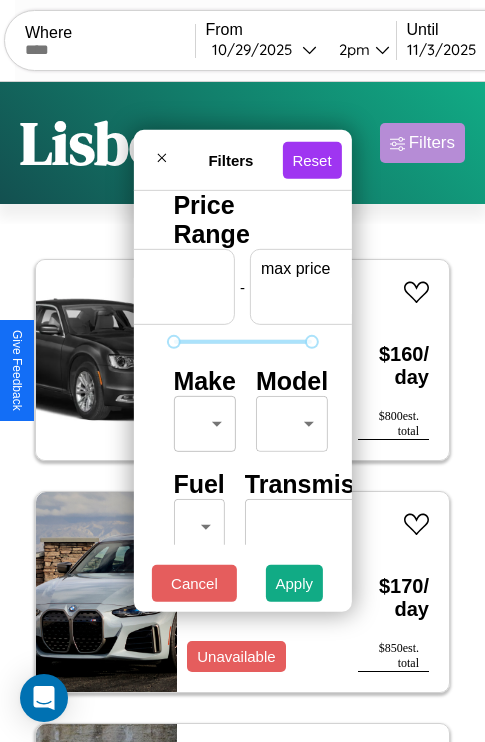 scroll, scrollTop: 0, scrollLeft: 124, axis: horizontal 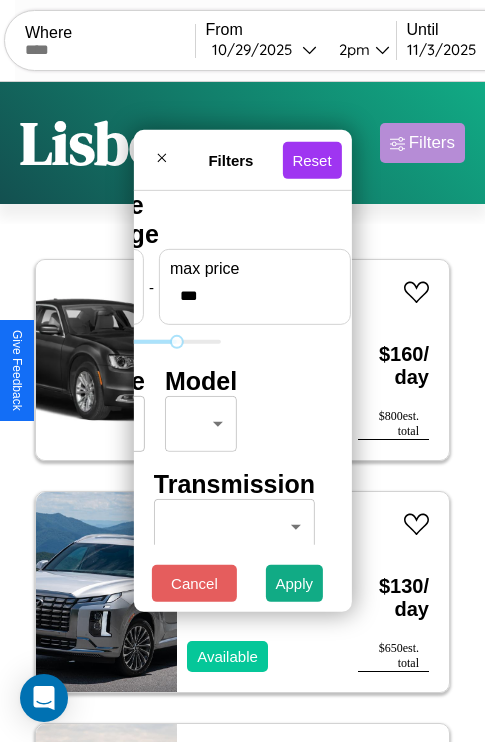 type on "***" 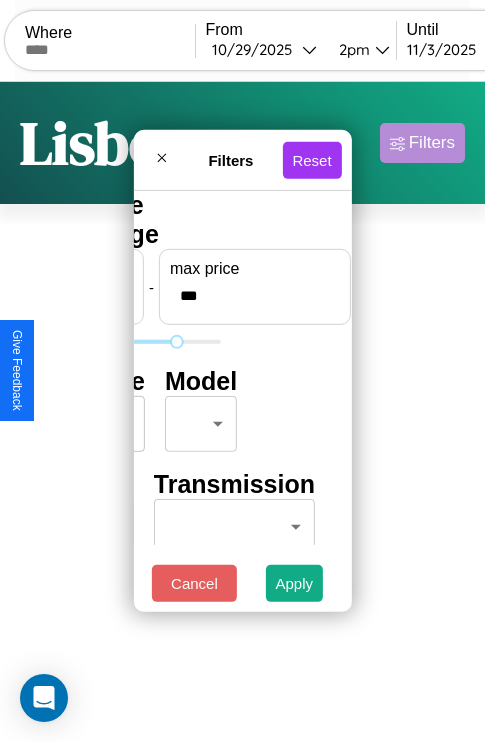 scroll, scrollTop: 0, scrollLeft: 0, axis: both 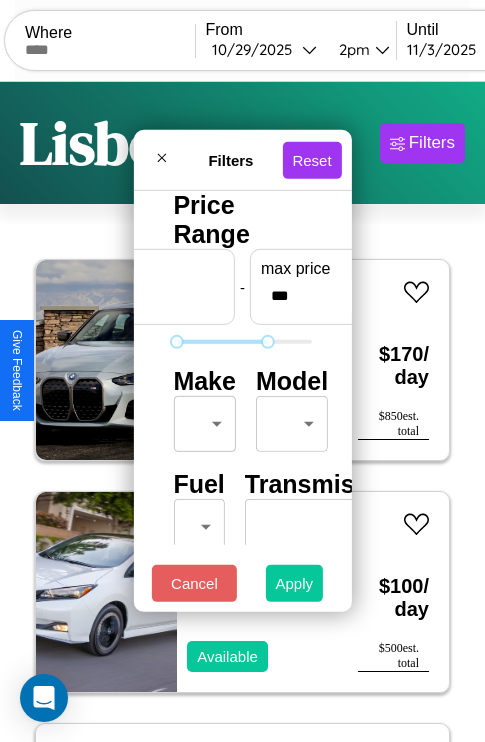 type on "**" 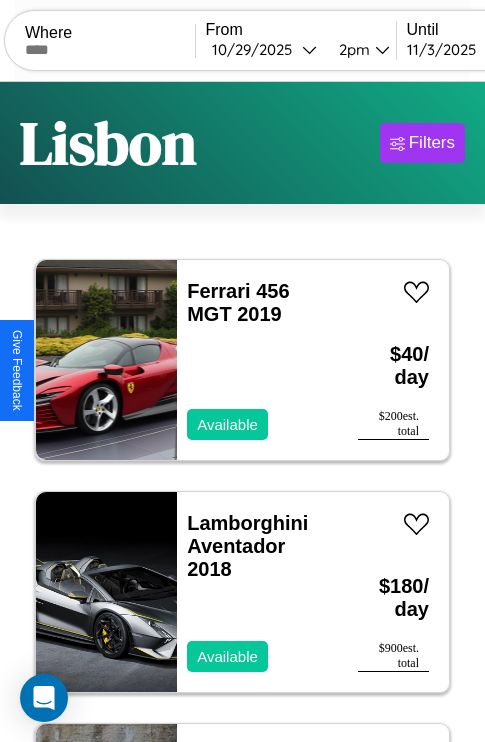 scroll, scrollTop: 79, scrollLeft: 0, axis: vertical 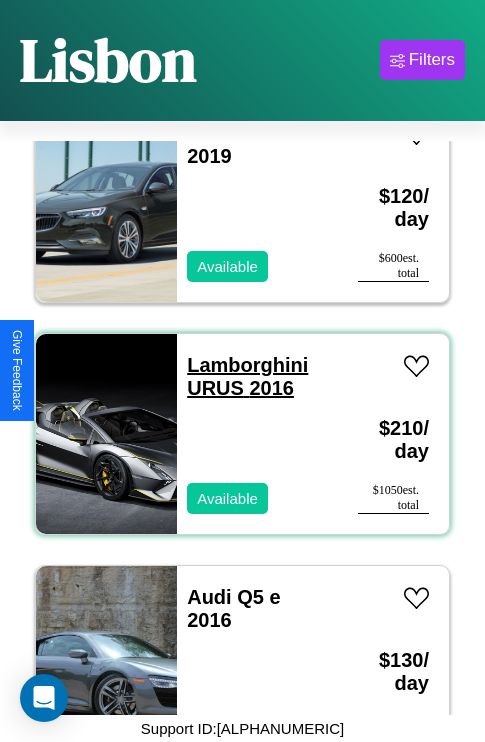 click on "Lamborghini URUS 2016" at bounding box center [247, 376] 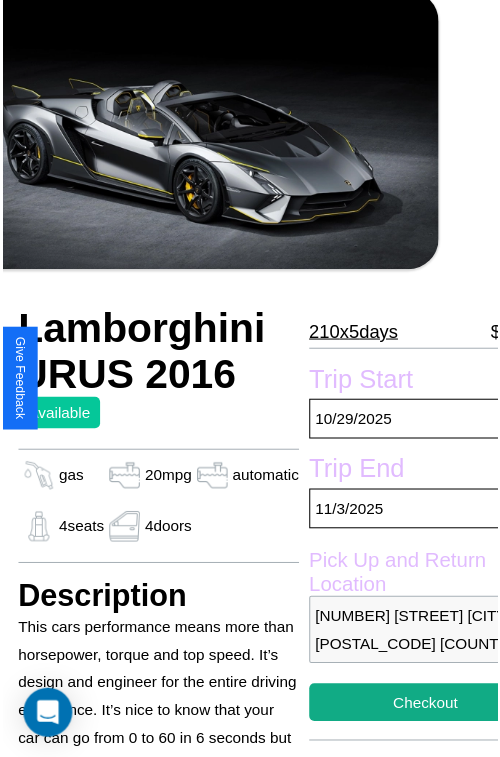 scroll, scrollTop: 130, scrollLeft: 84, axis: both 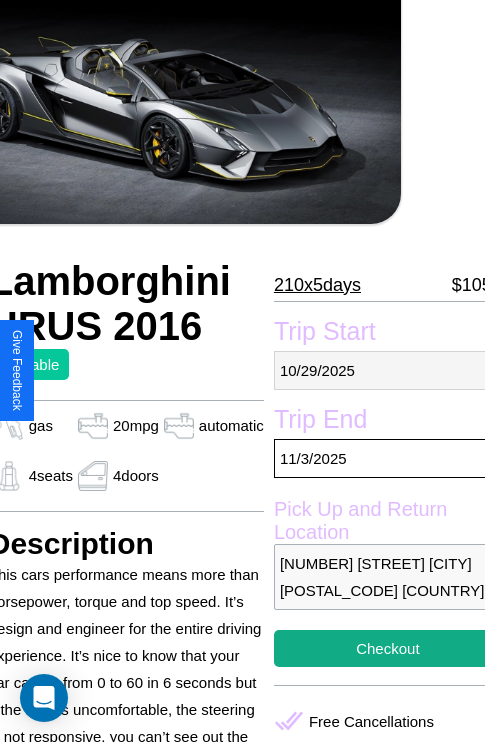 click on "10 / 29 / 2025" at bounding box center [388, 370] 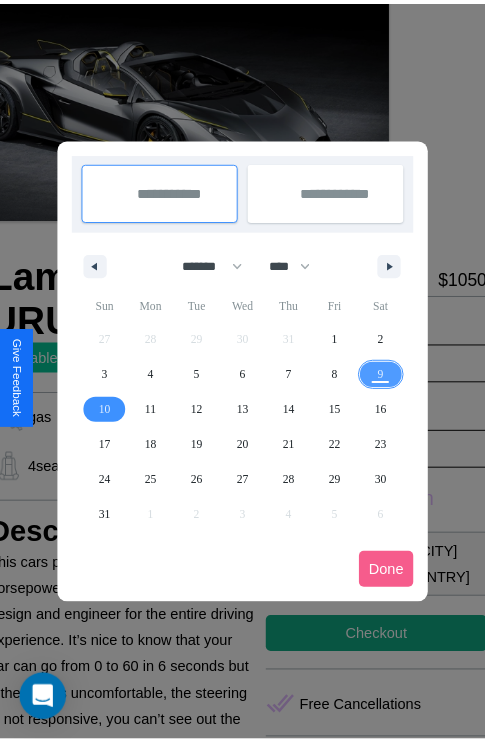 scroll, scrollTop: 0, scrollLeft: 84, axis: horizontal 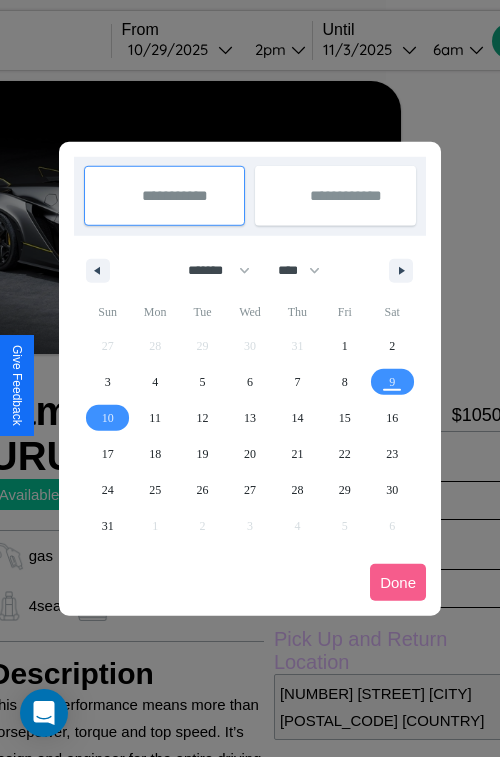 click at bounding box center (250, 378) 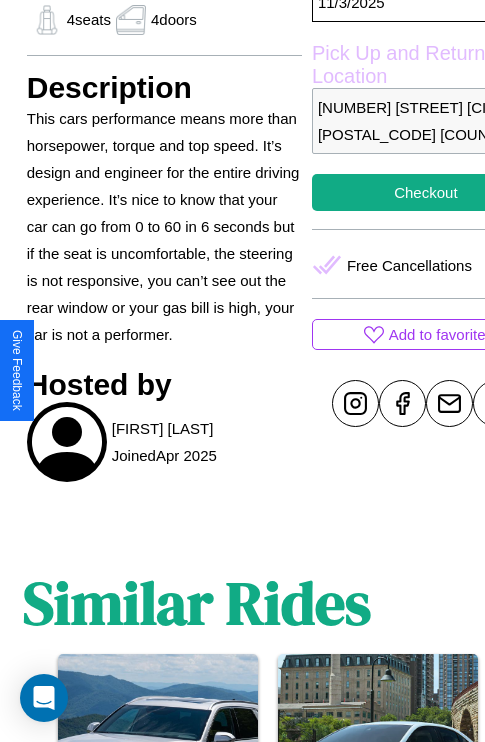 scroll, scrollTop: 829, scrollLeft: 30, axis: both 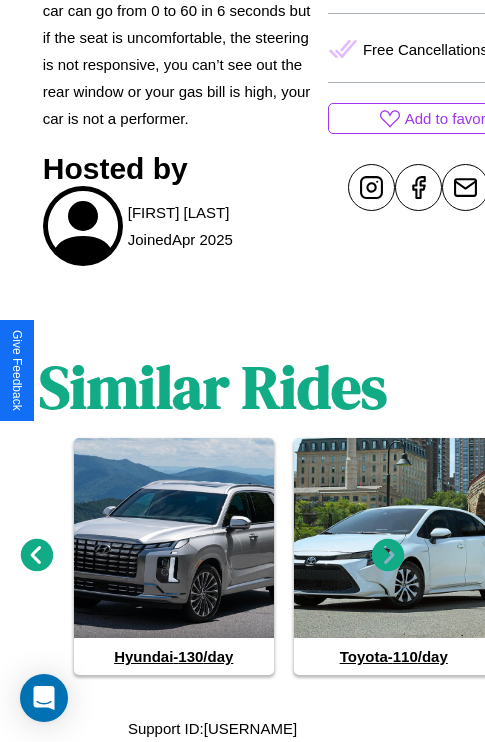 click 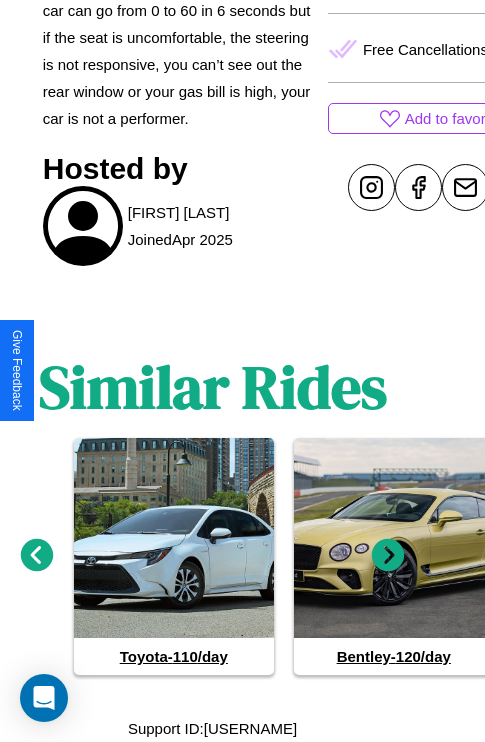 click 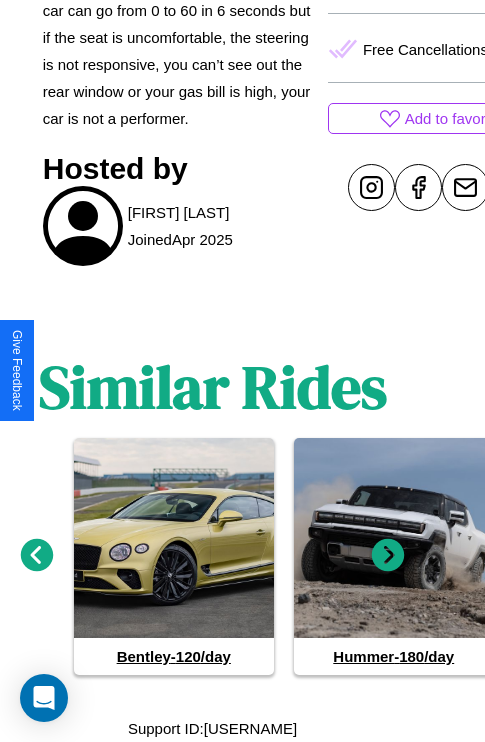 click 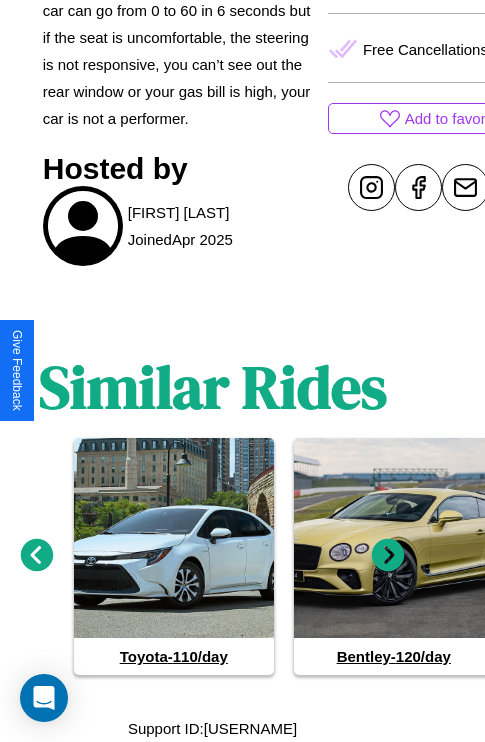 click 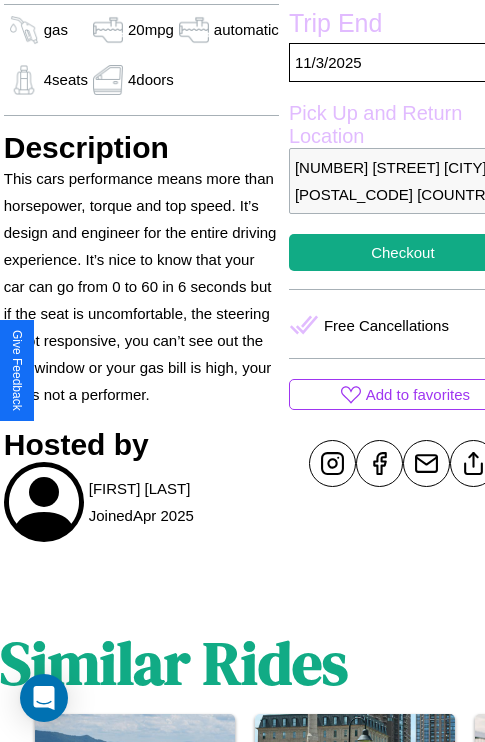 scroll, scrollTop: 408, scrollLeft: 84, axis: both 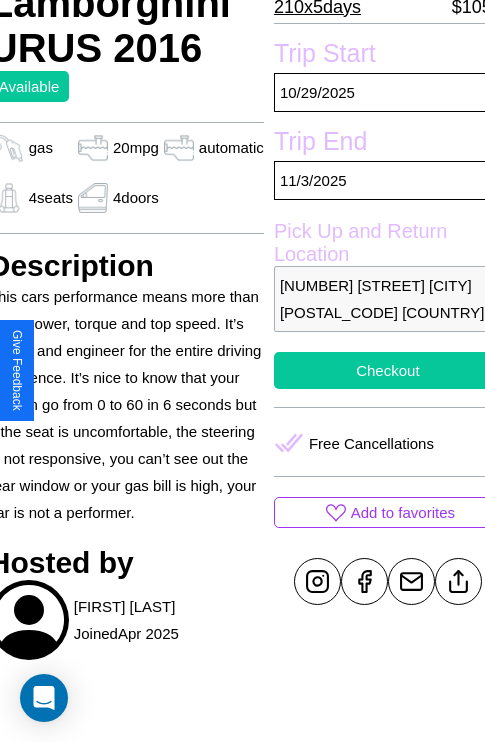 click on "Checkout" at bounding box center (388, 370) 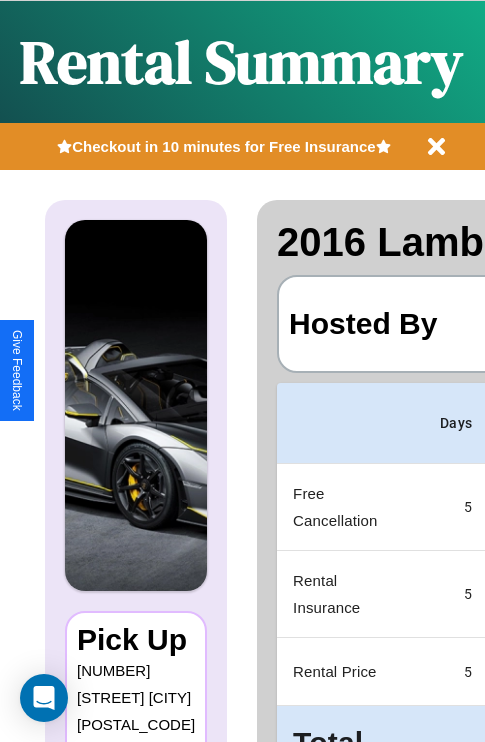 scroll, scrollTop: 0, scrollLeft: 387, axis: horizontal 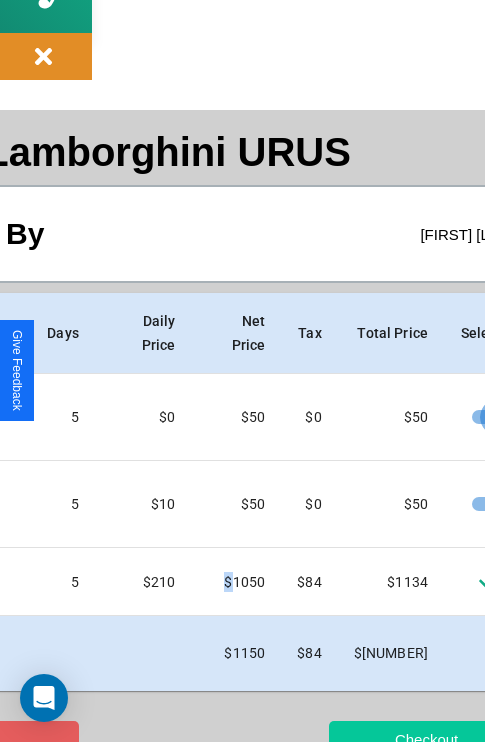 click on "Checkout" at bounding box center (426, 739) 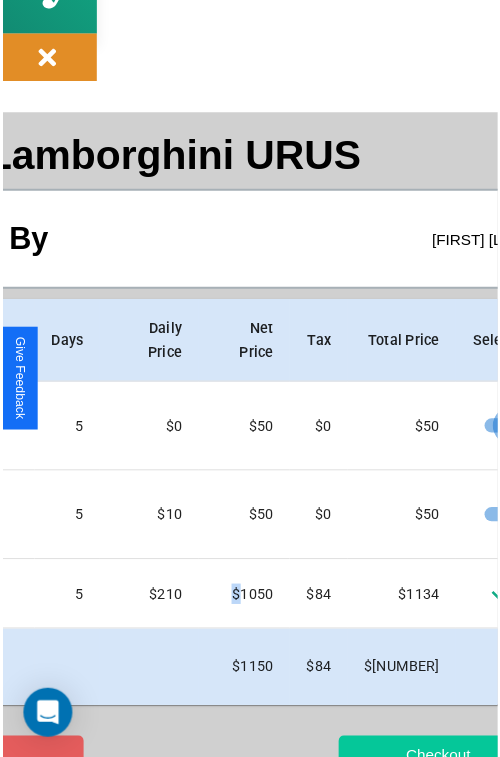 scroll, scrollTop: 0, scrollLeft: 0, axis: both 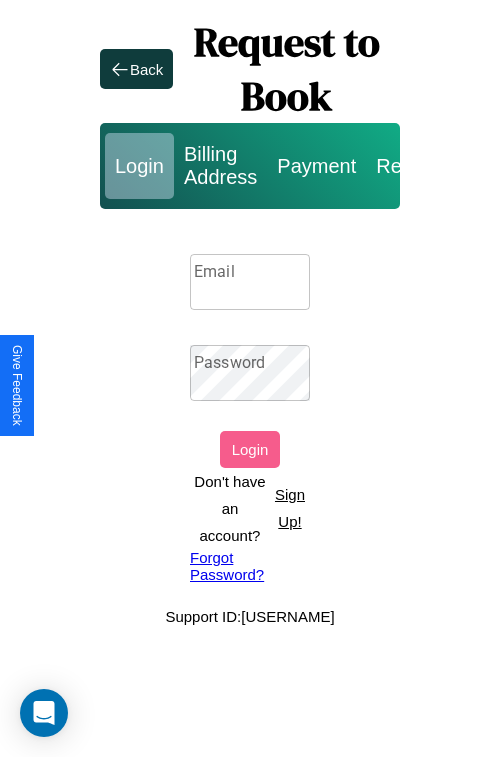 click on "Sign Up!" at bounding box center (290, 508) 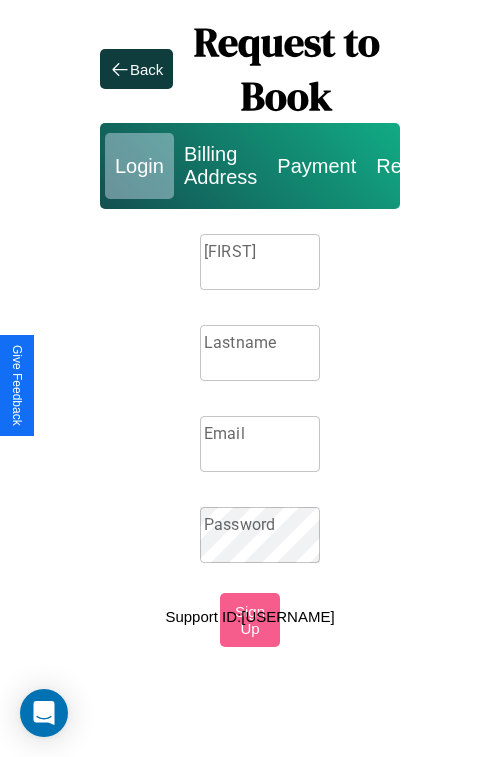 click on "Firstname" at bounding box center [260, 262] 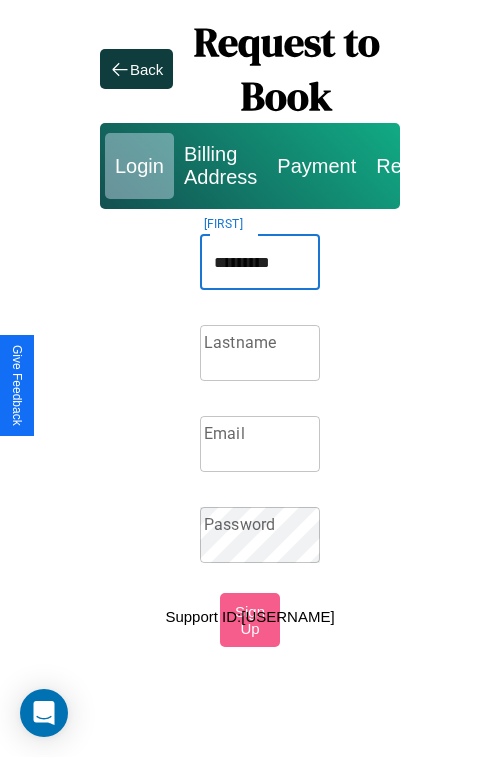 type on "*********" 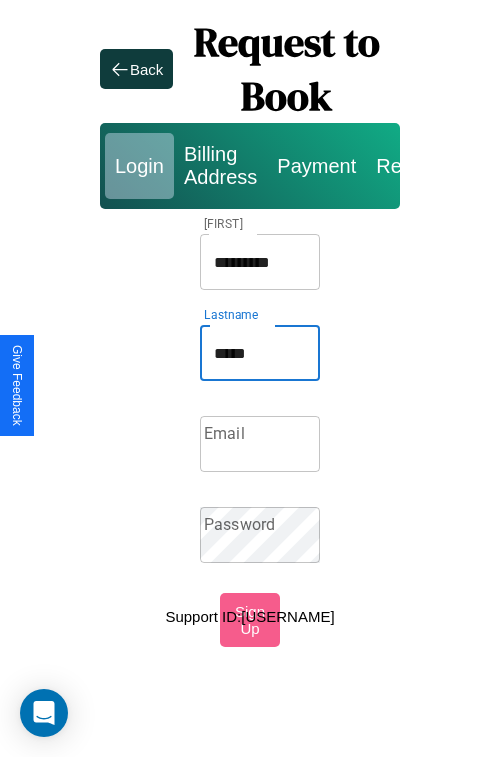 type on "*****" 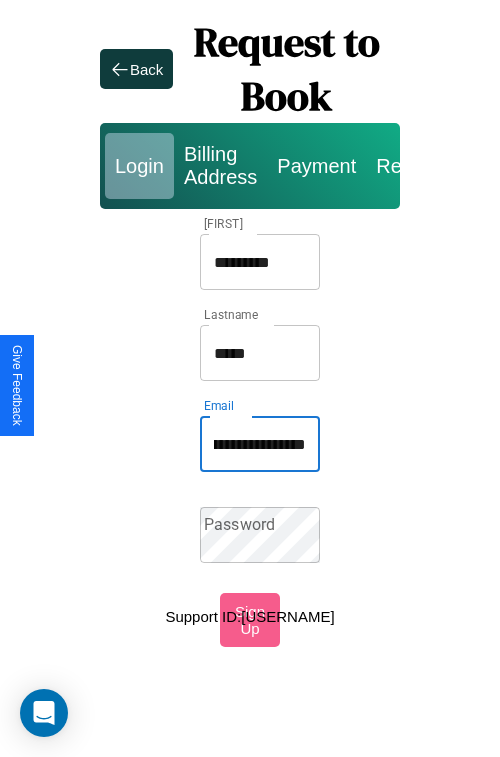 scroll, scrollTop: 0, scrollLeft: 115, axis: horizontal 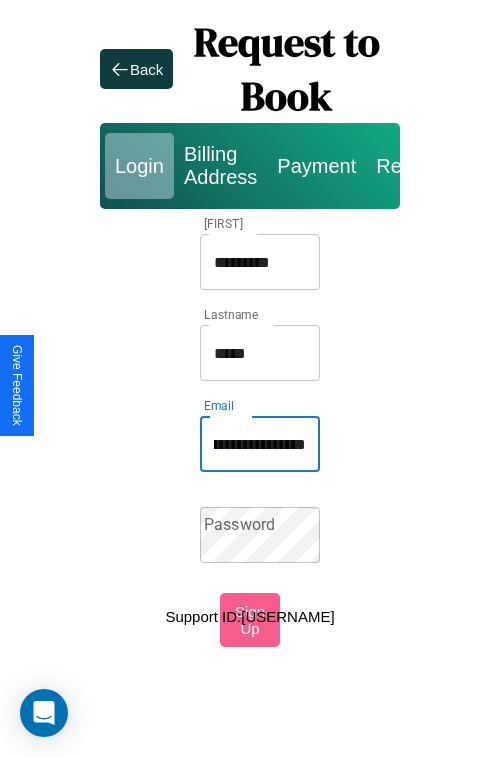 type on "**********" 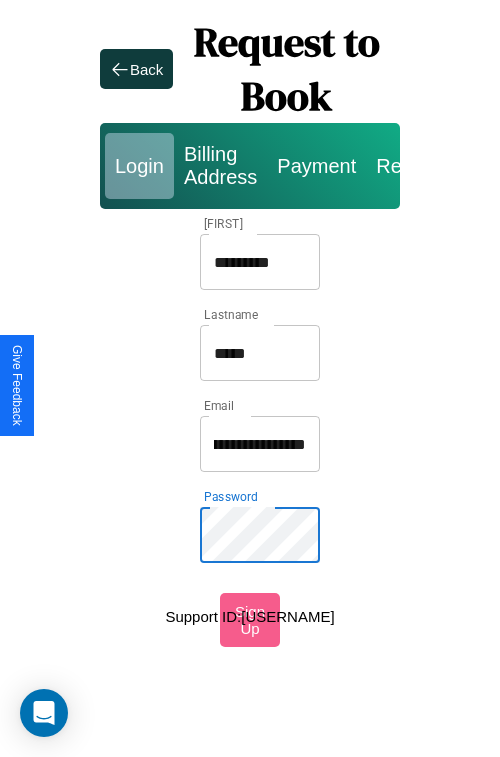 scroll, scrollTop: 0, scrollLeft: 0, axis: both 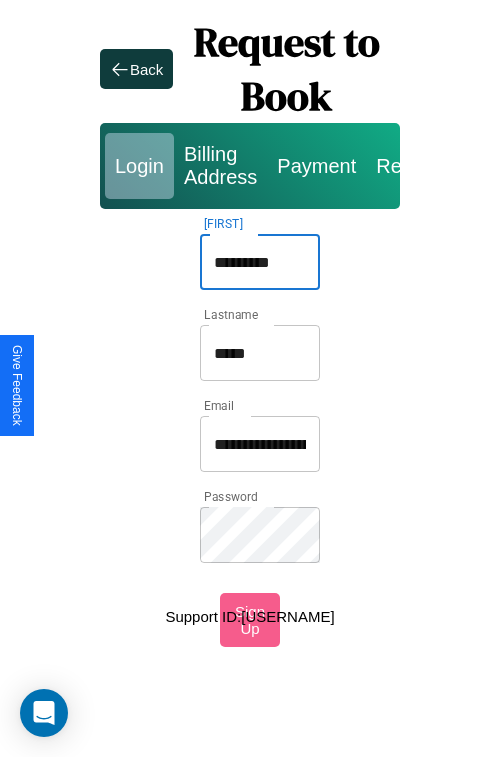 click on "*********" at bounding box center [260, 262] 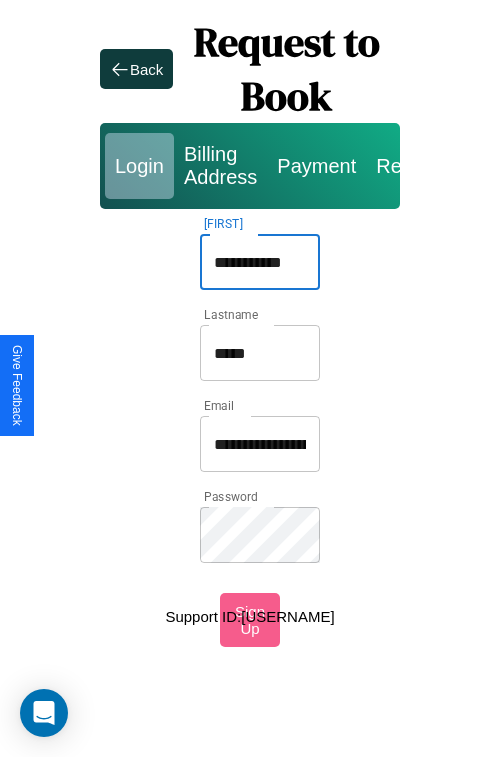 type on "**********" 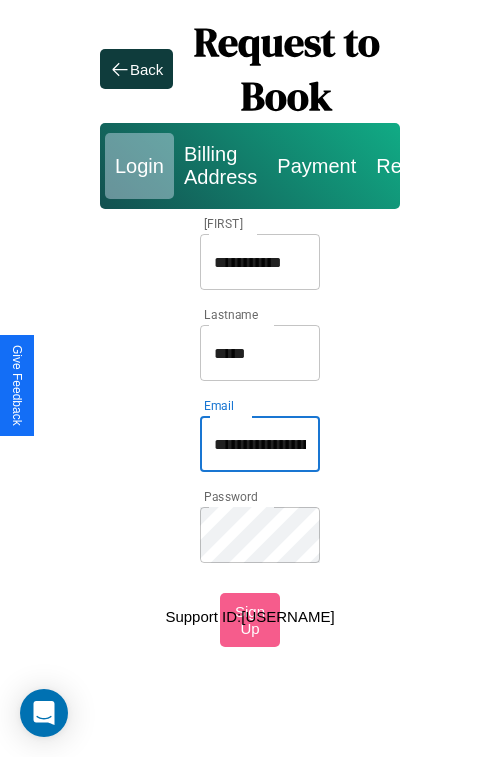 click on "**********" at bounding box center (260, 444) 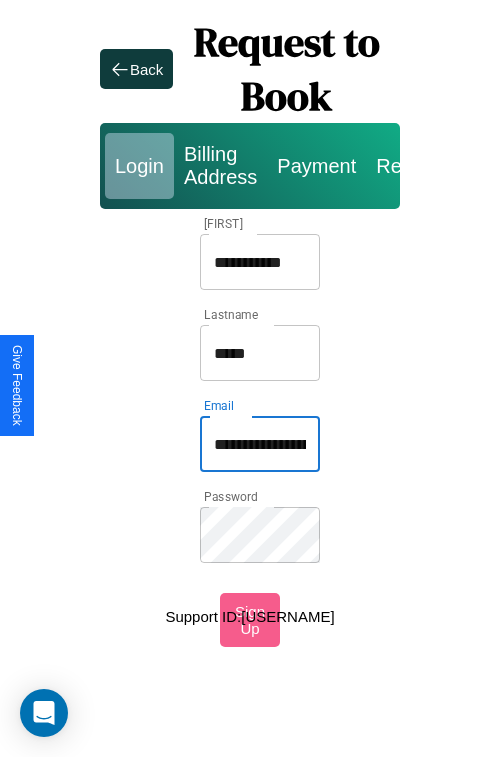 type on "**********" 